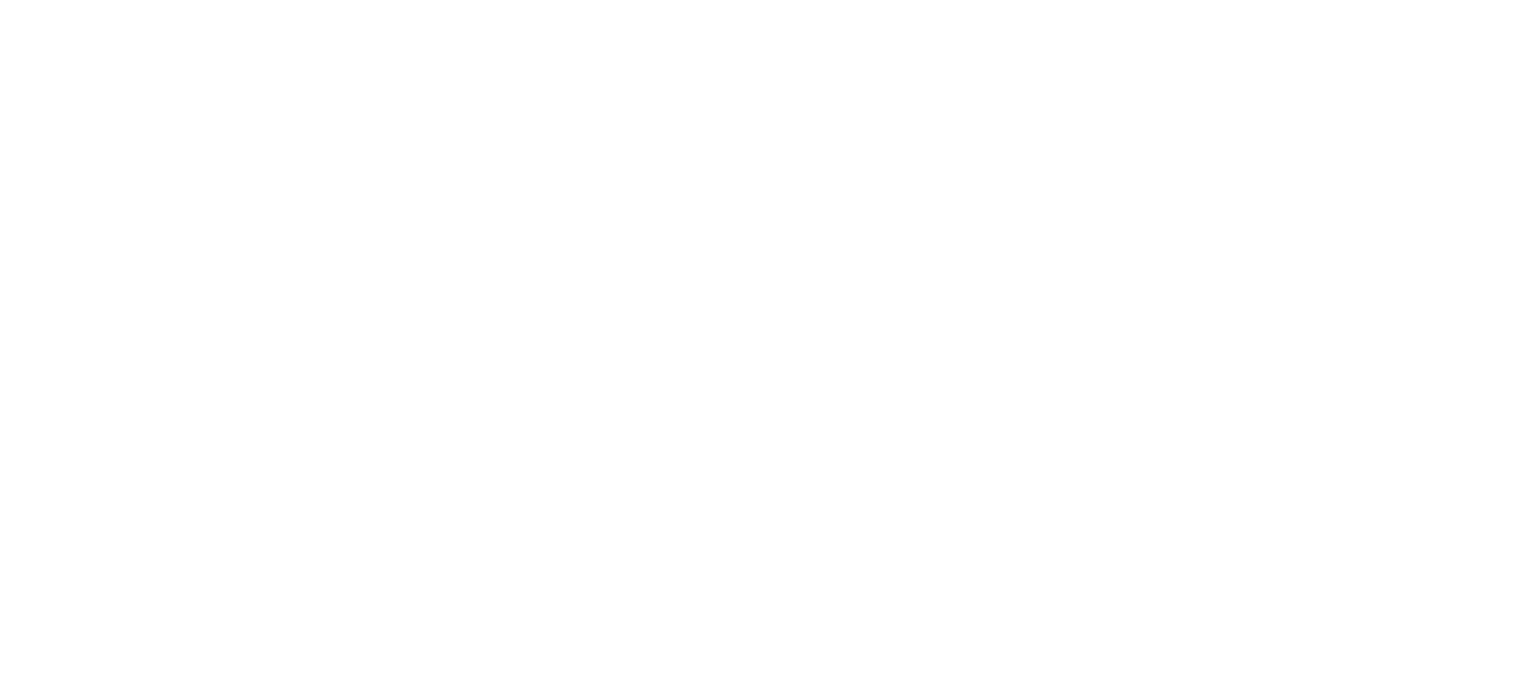 scroll, scrollTop: 0, scrollLeft: 0, axis: both 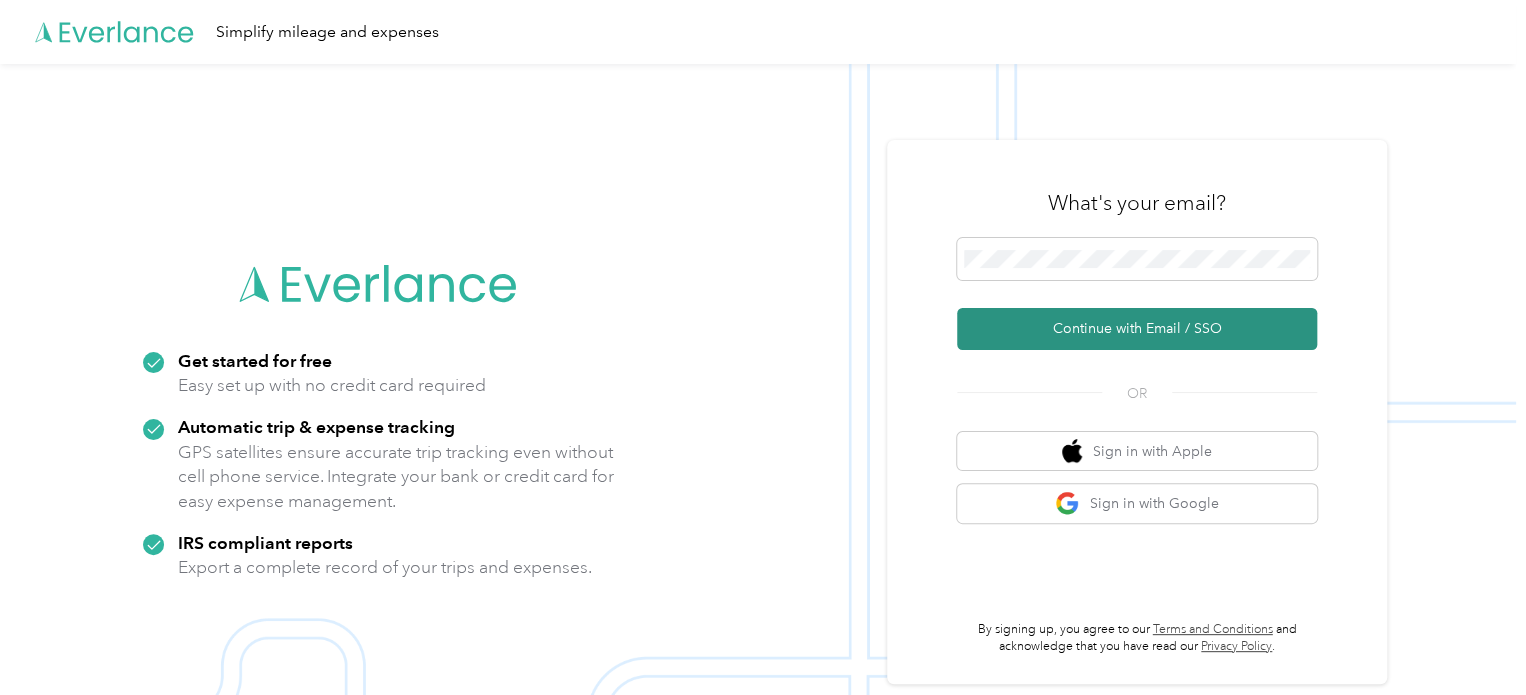 click on "Continue with Email / SSO" at bounding box center (1137, 329) 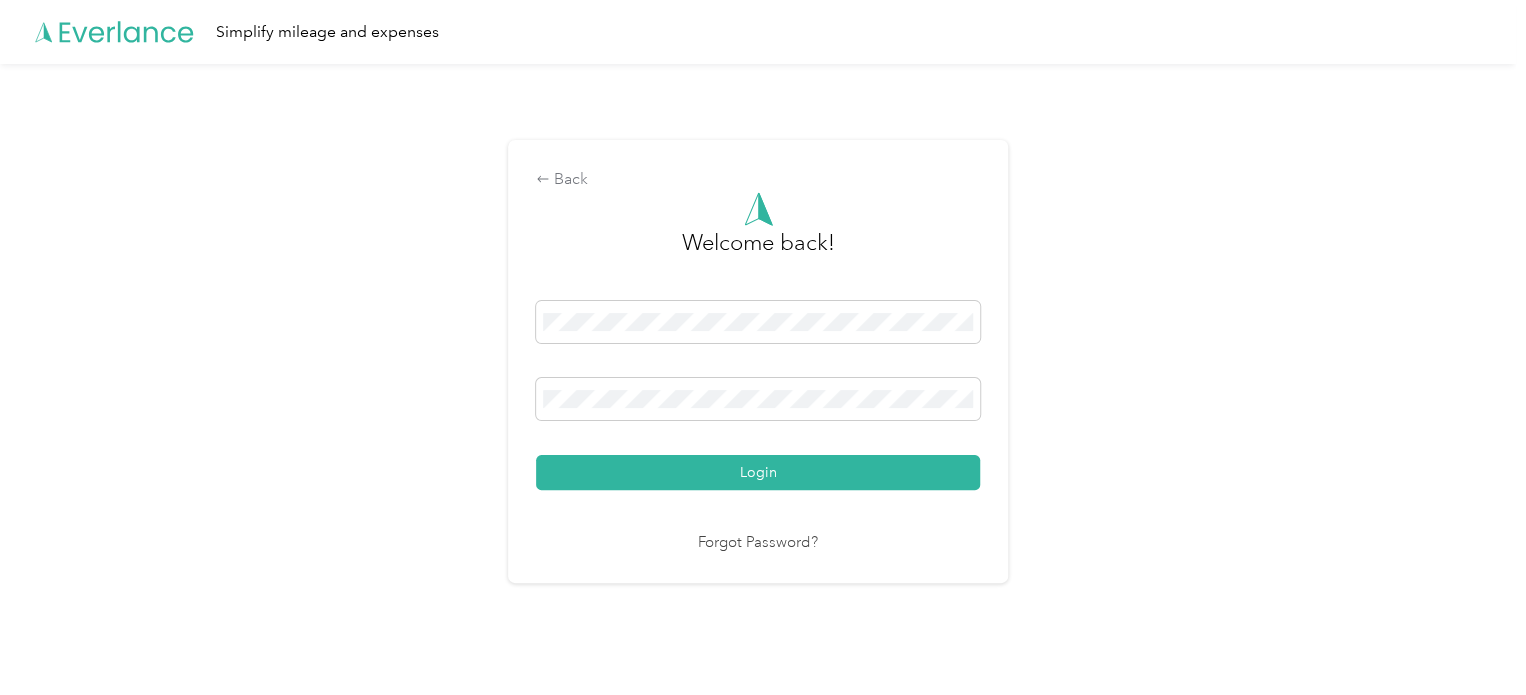 click on "Login" at bounding box center [758, 472] 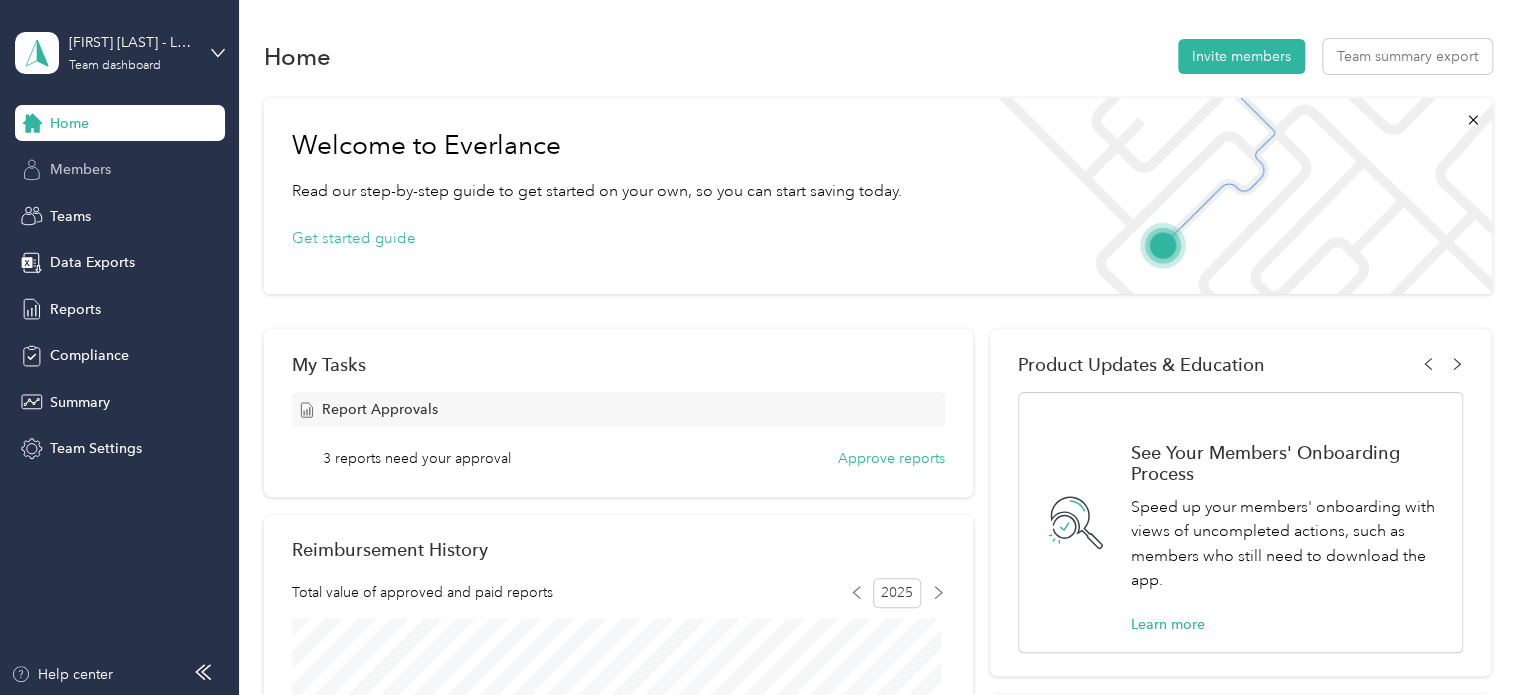click on "Members" at bounding box center [80, 169] 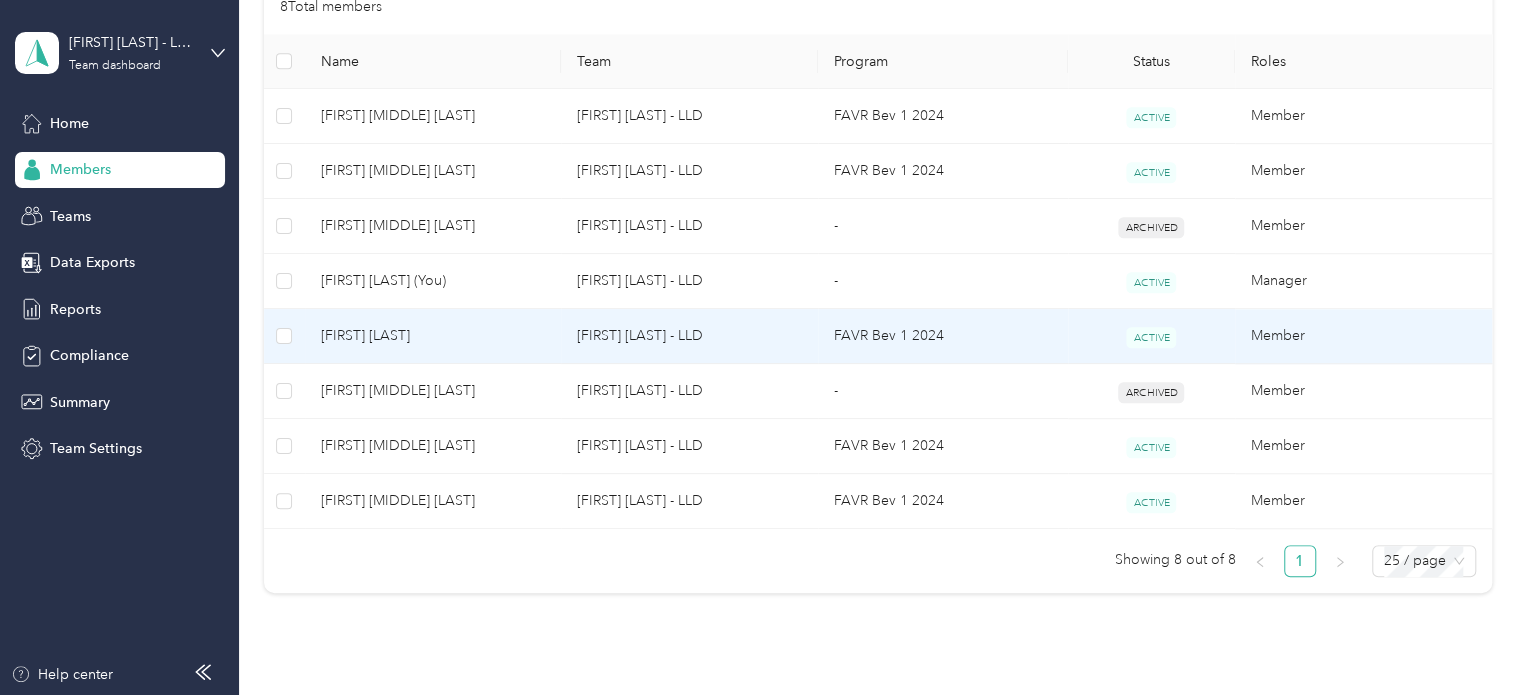 scroll, scrollTop: 500, scrollLeft: 0, axis: vertical 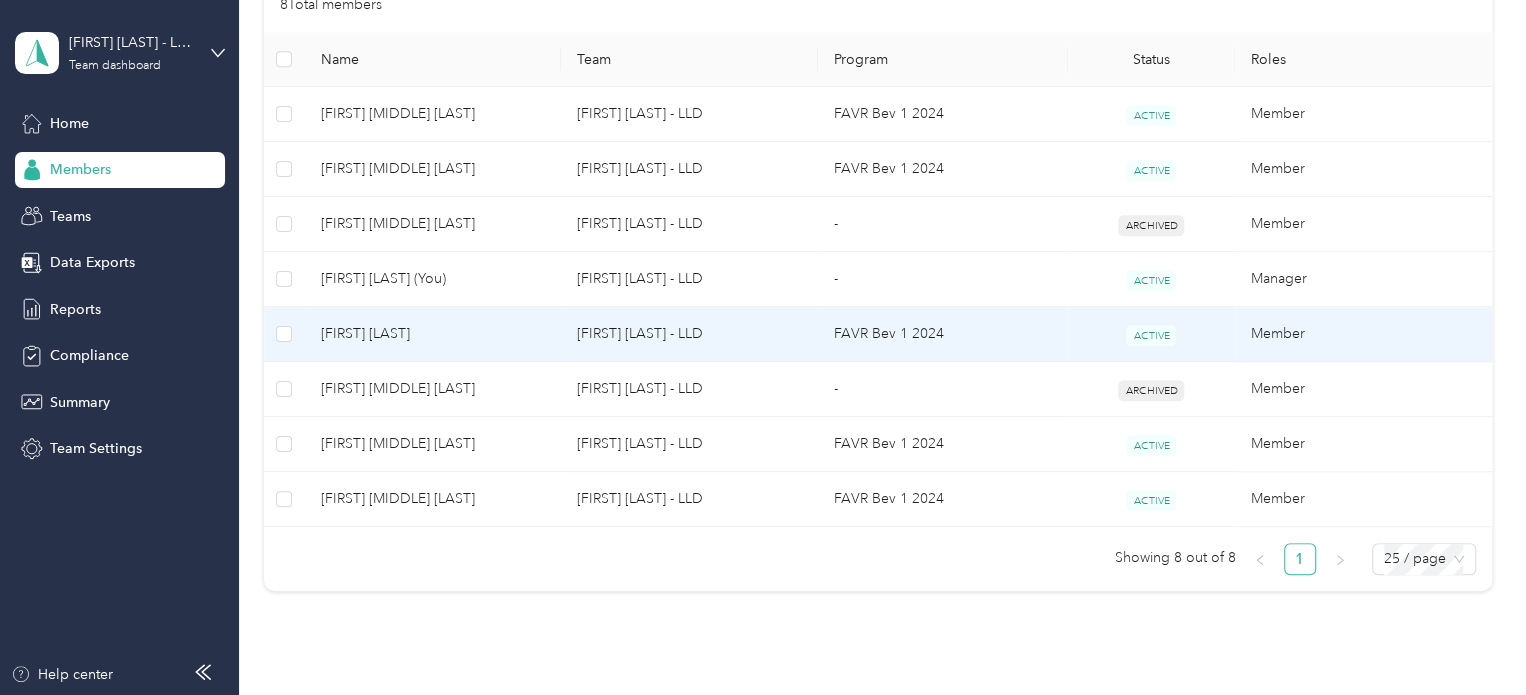 click on "[FIRST] [LAST]" at bounding box center [433, 334] 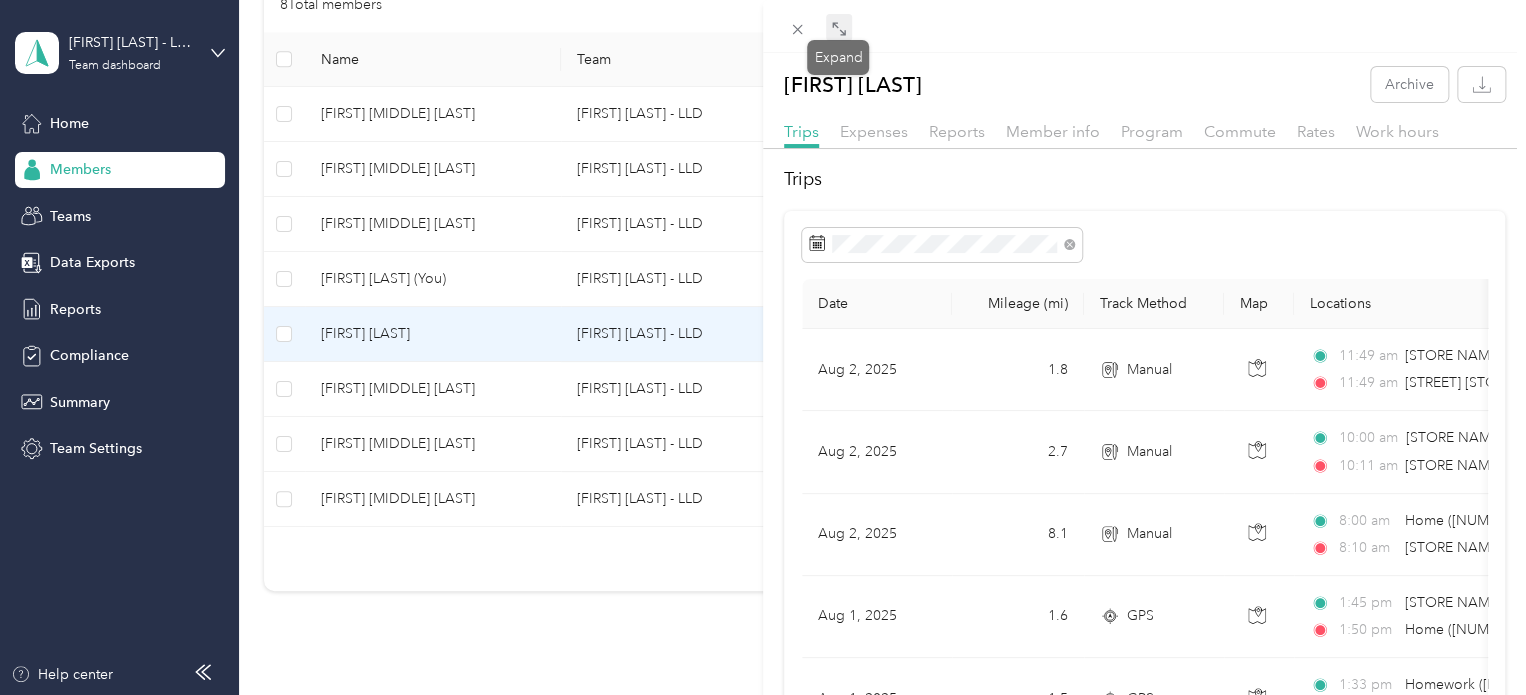 click 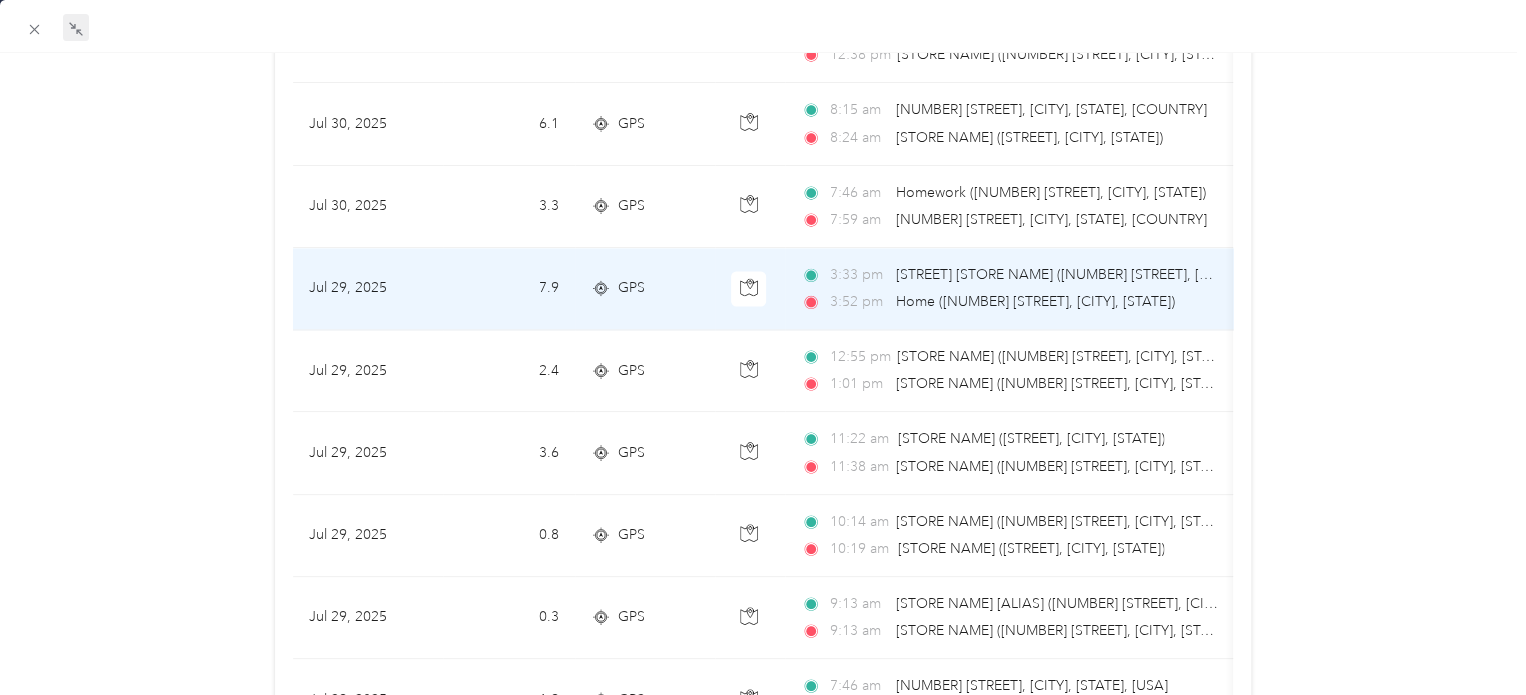 scroll, scrollTop: 1861, scrollLeft: 0, axis: vertical 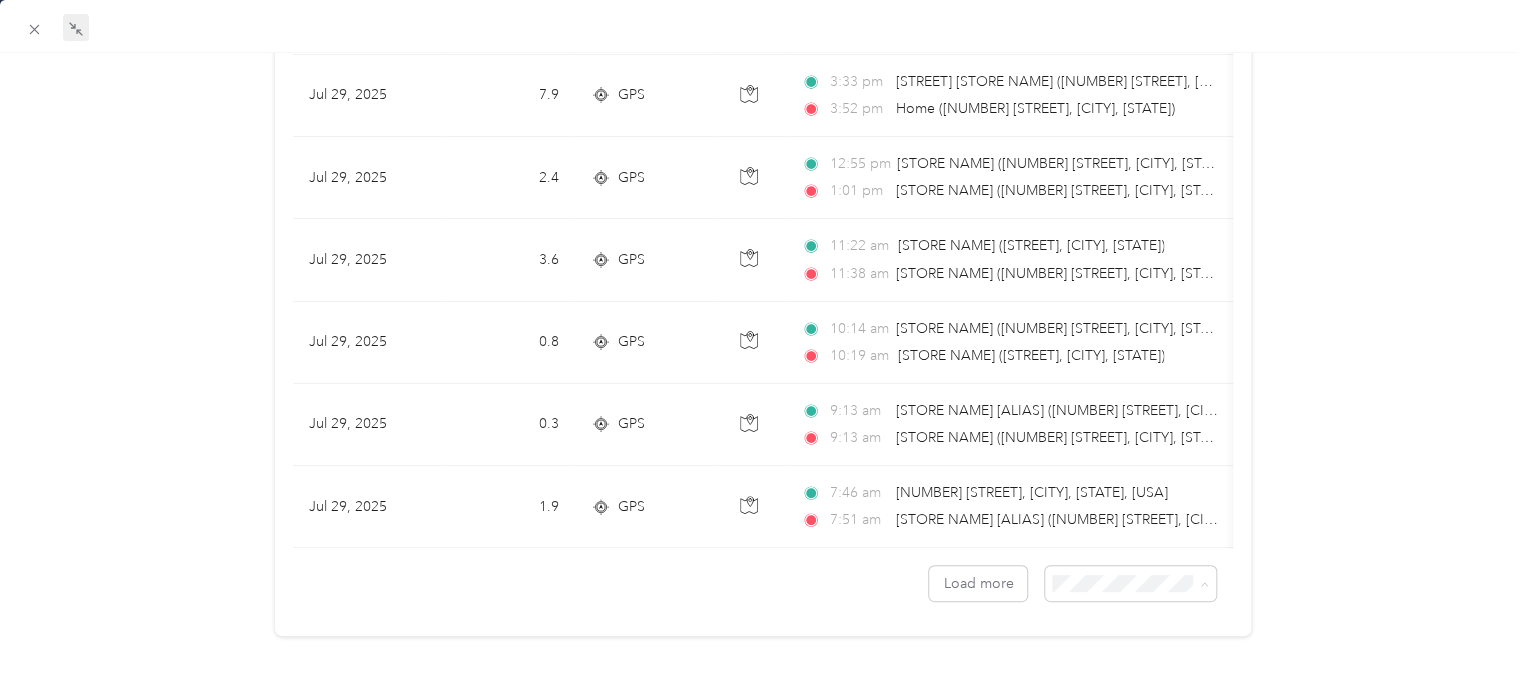click on "100 per load" at bounding box center (1087, 675) 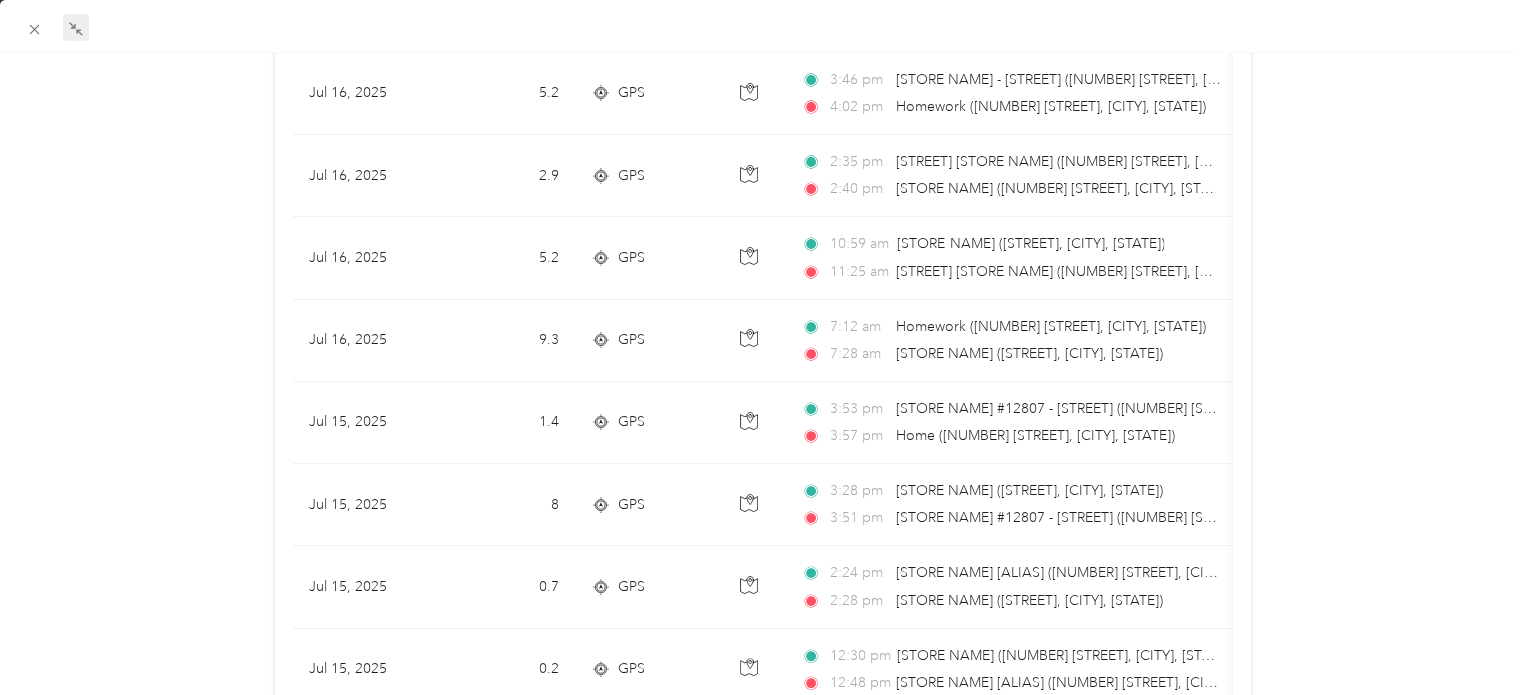 scroll, scrollTop: 8016, scrollLeft: 0, axis: vertical 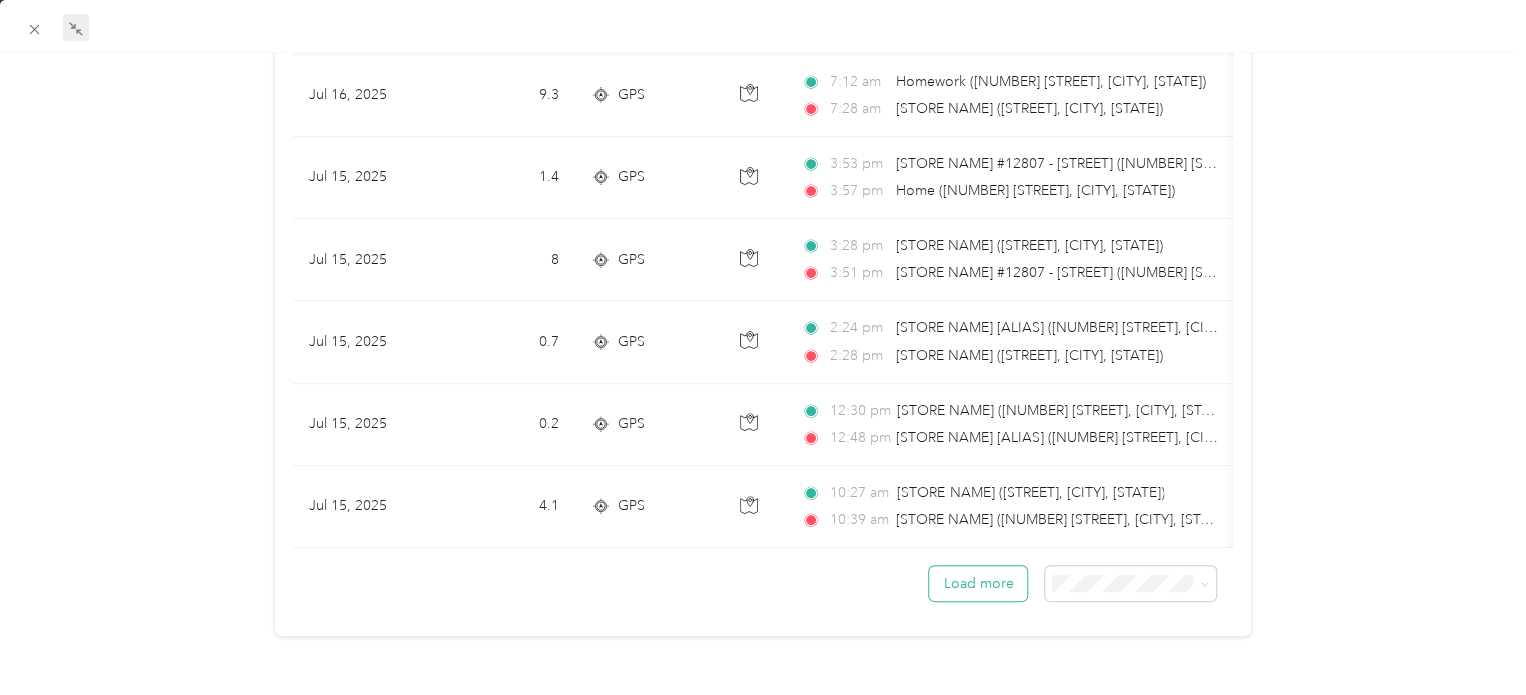 click on "Load more" at bounding box center (978, 583) 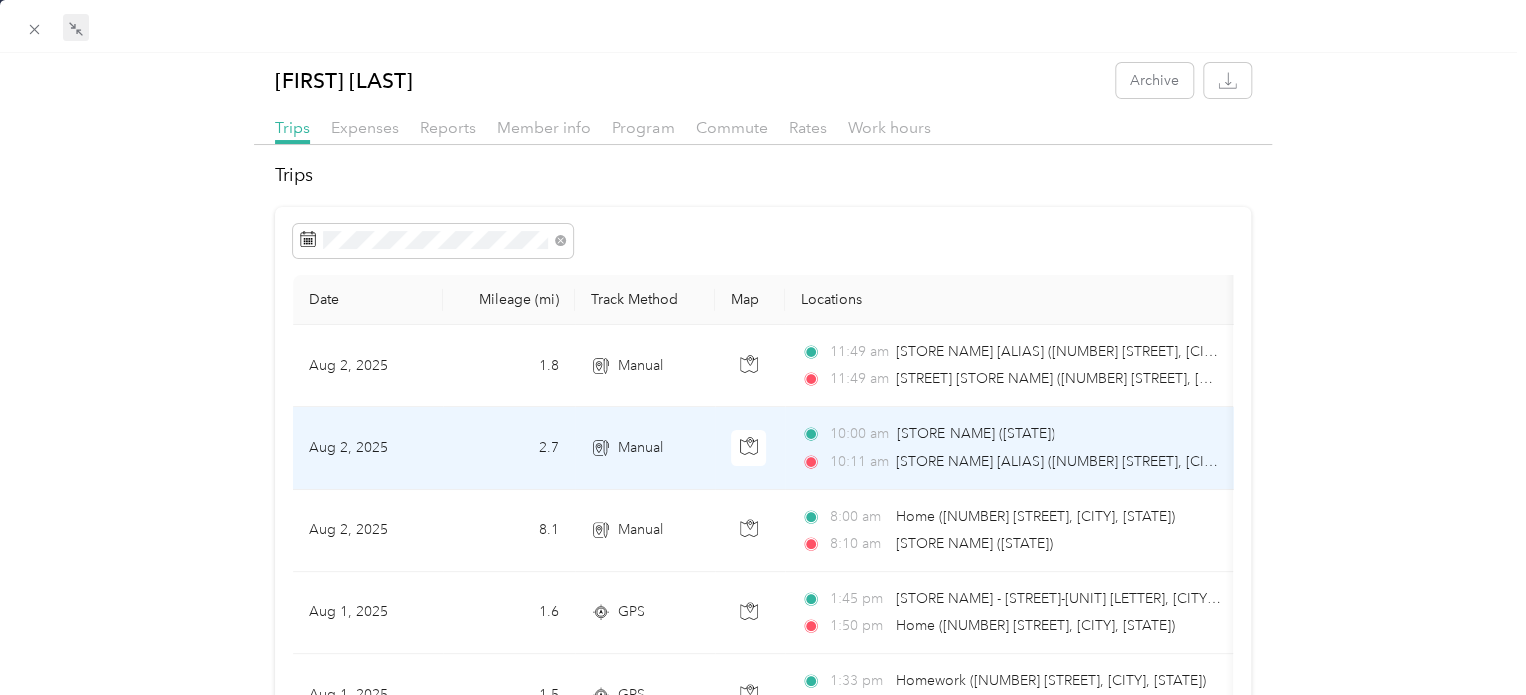 scroll, scrollTop: 0, scrollLeft: 0, axis: both 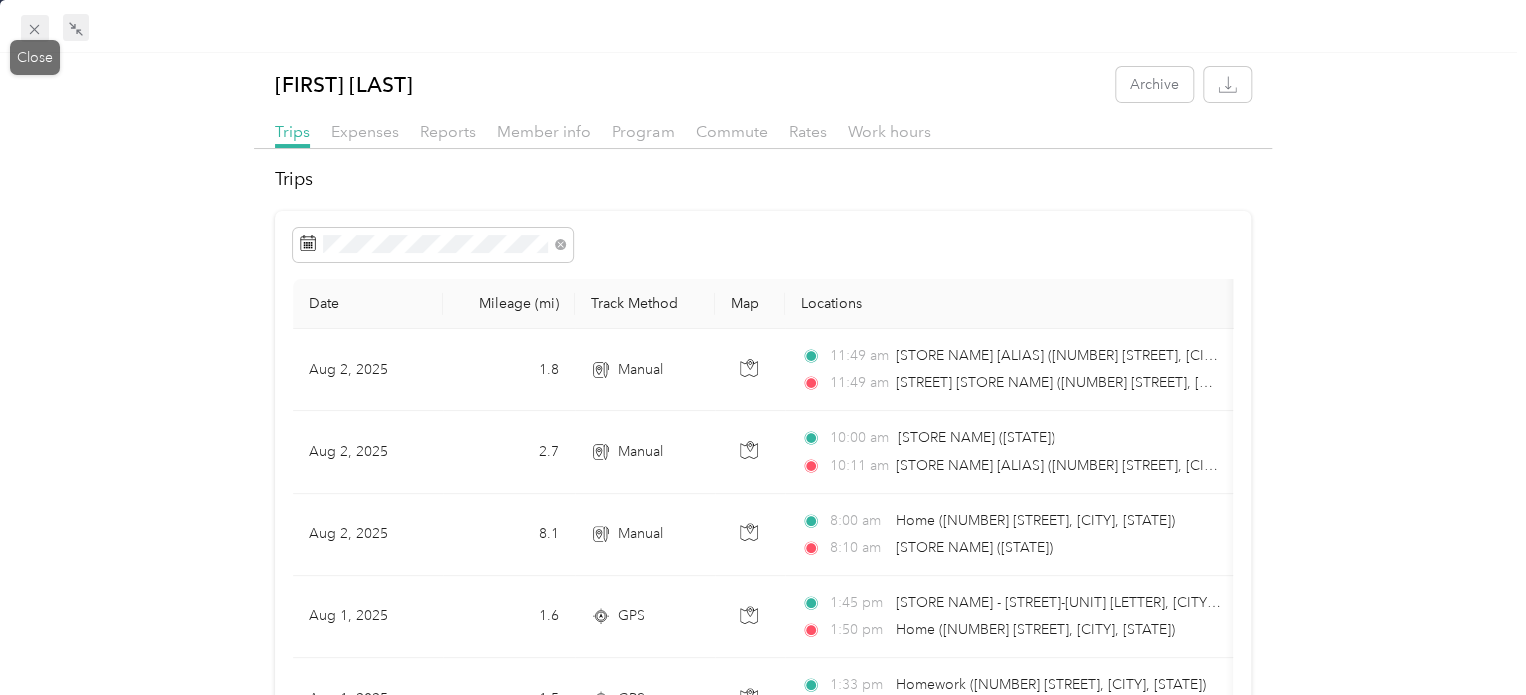 click 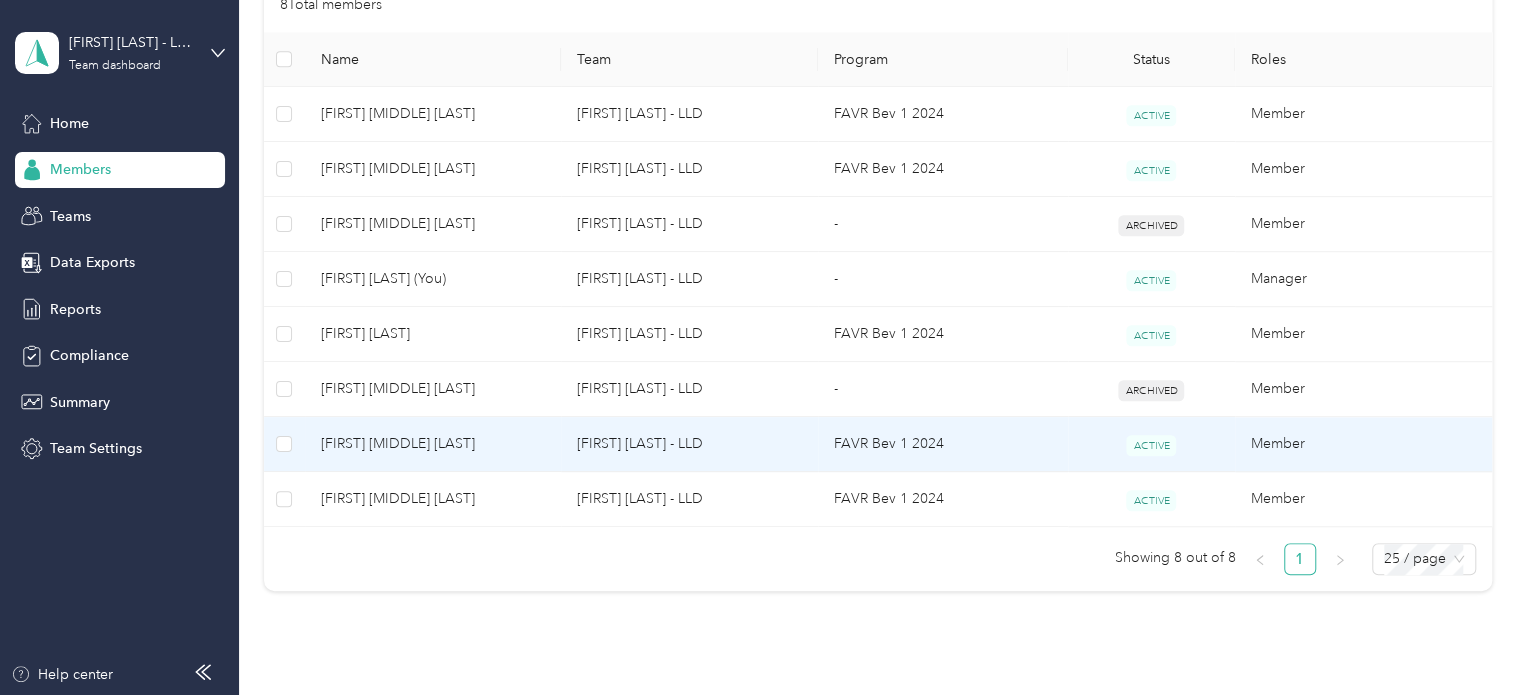 click on "[FIRST] [MIDDLE] [LAST]" at bounding box center [433, 444] 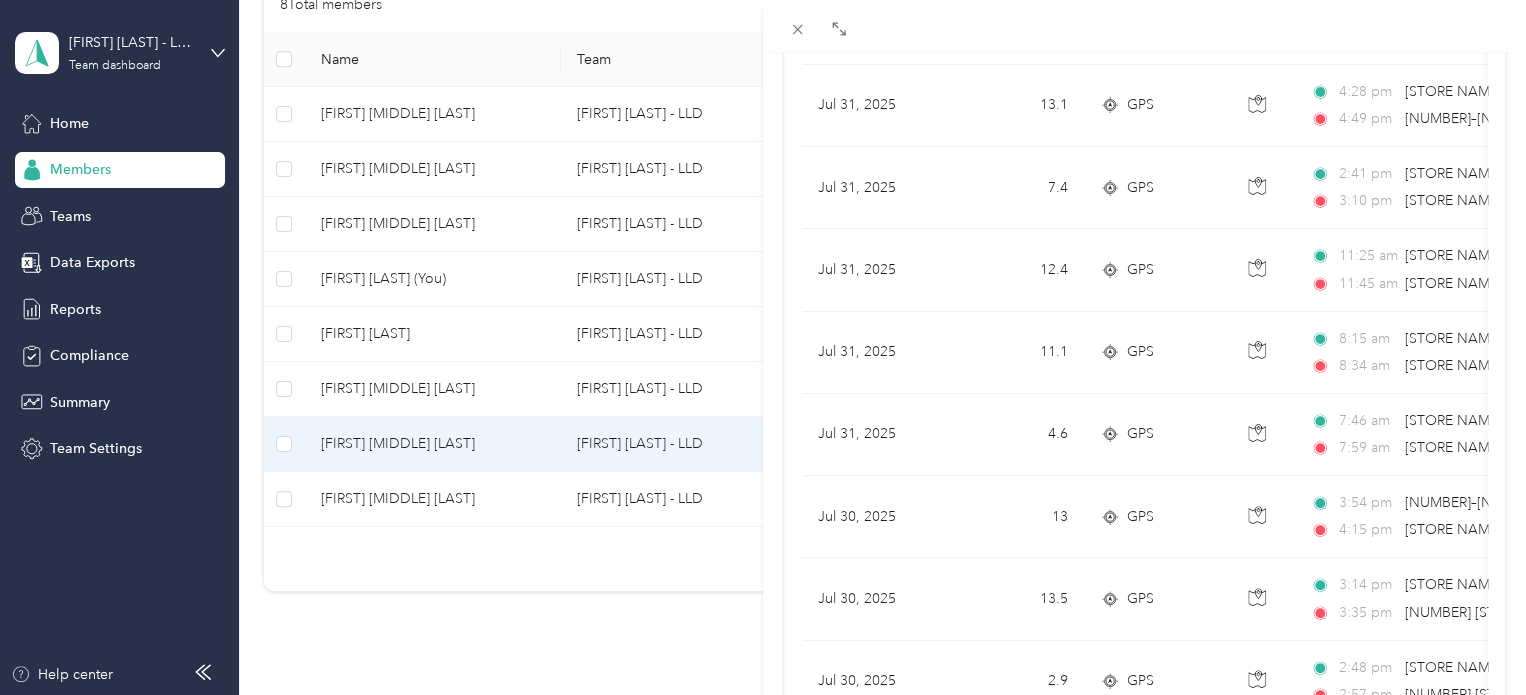 scroll, scrollTop: 1700, scrollLeft: 0, axis: vertical 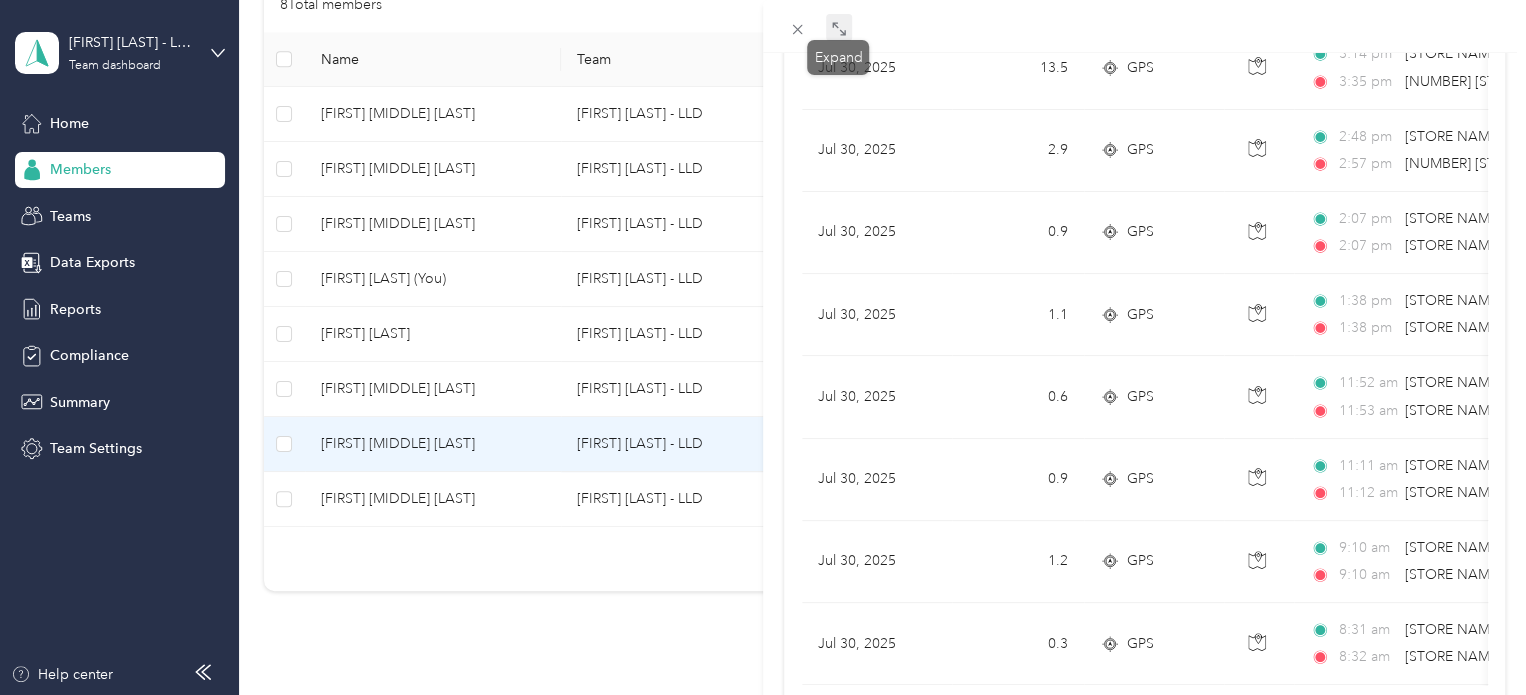 click 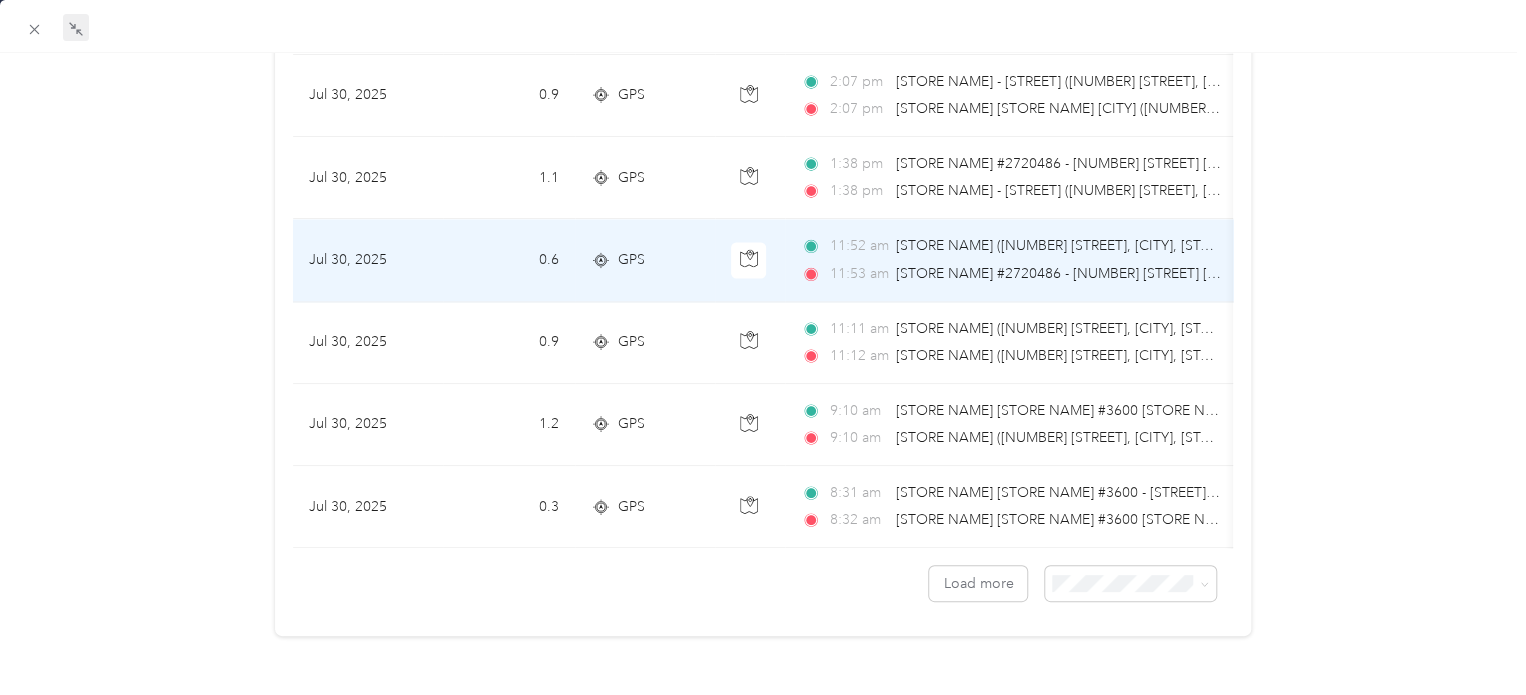 scroll, scrollTop: 1861, scrollLeft: 0, axis: vertical 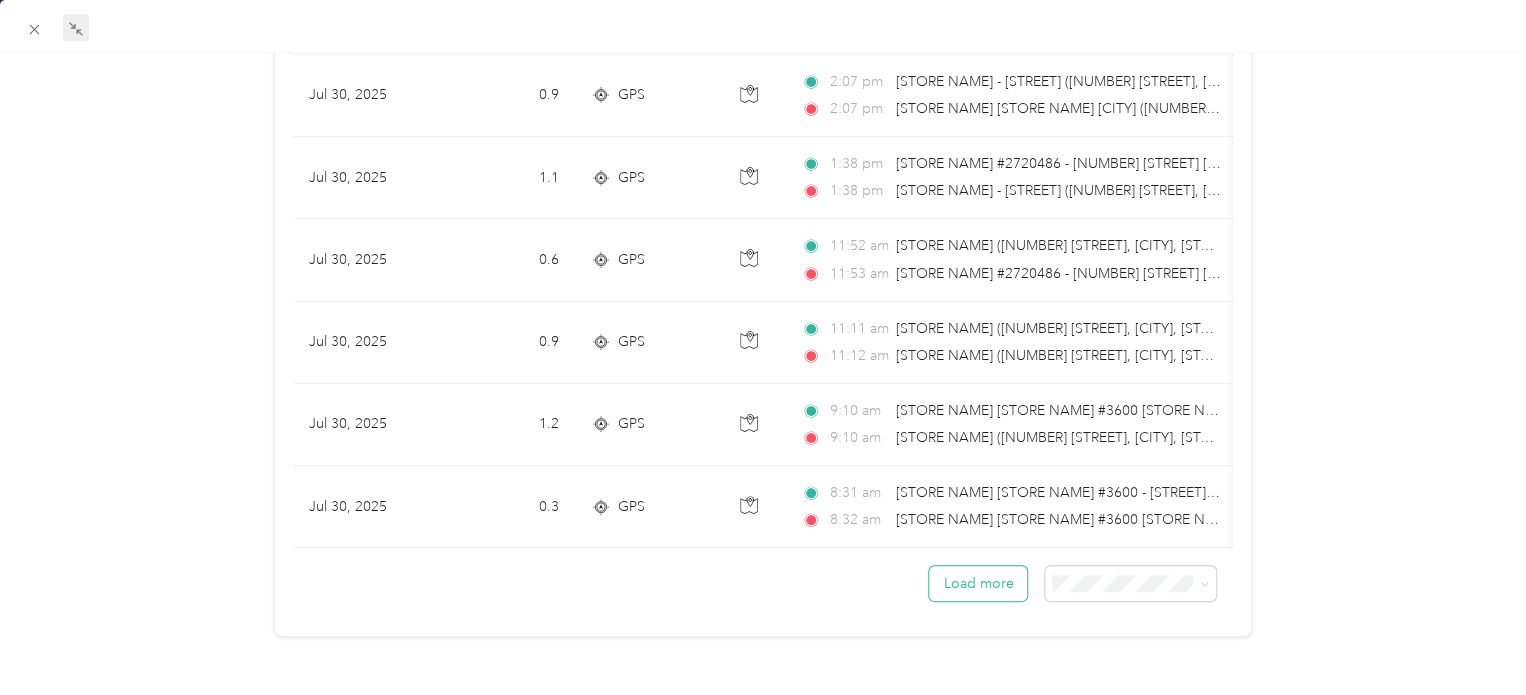 click on "Load more" at bounding box center [978, 583] 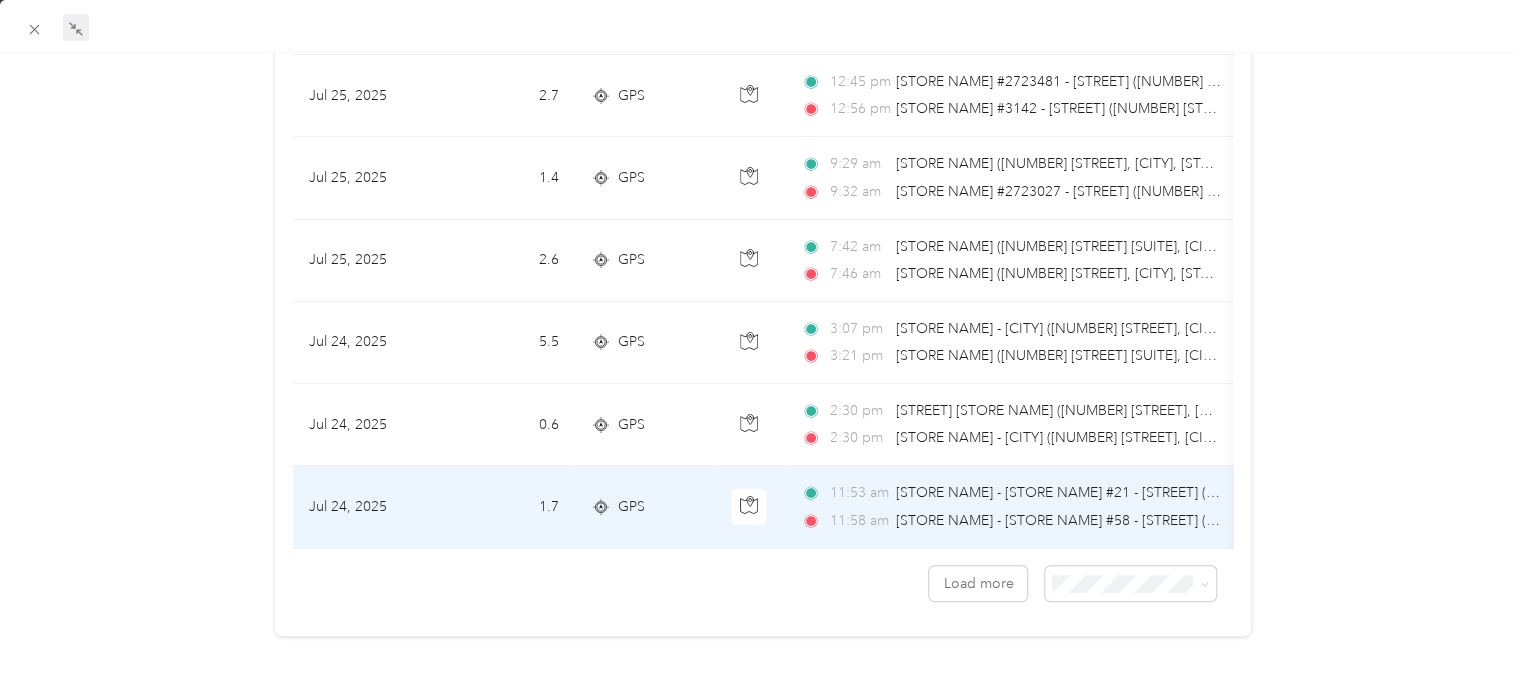 scroll, scrollTop: 3912, scrollLeft: 0, axis: vertical 